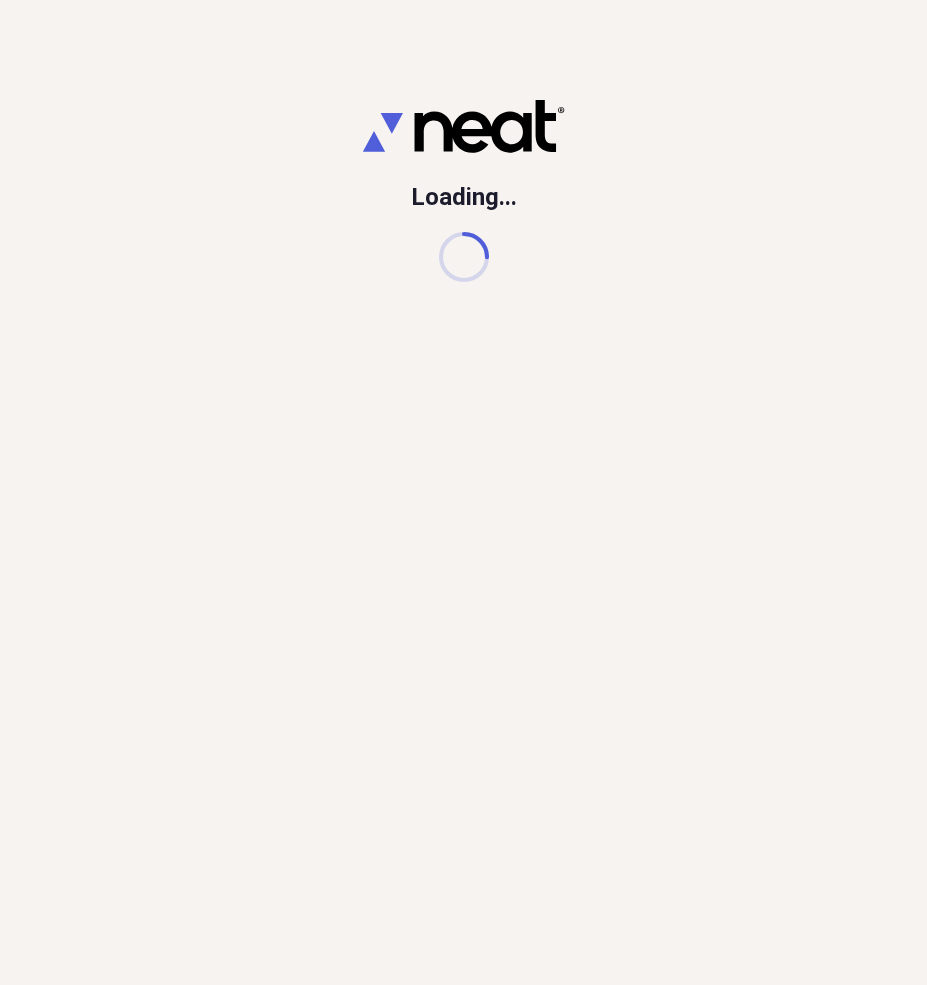 scroll, scrollTop: 0, scrollLeft: 0, axis: both 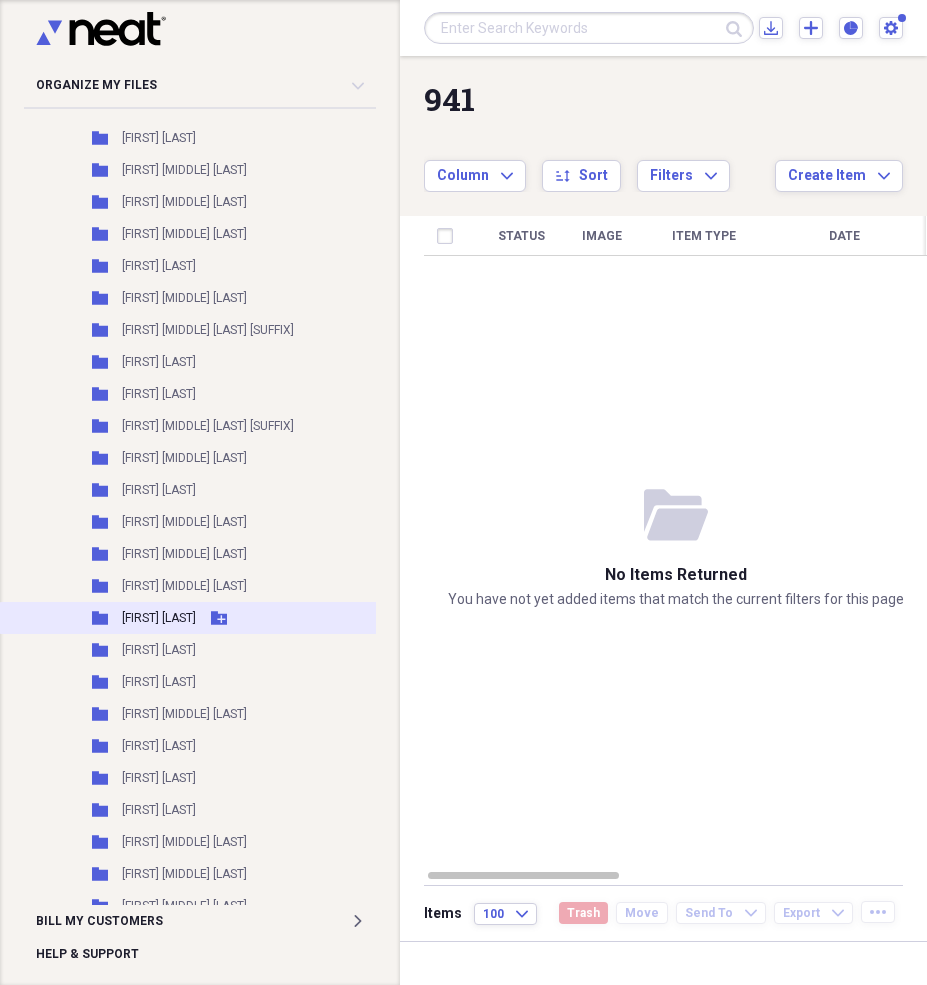 click on "[FIRST] [LAST]" at bounding box center (159, 618) 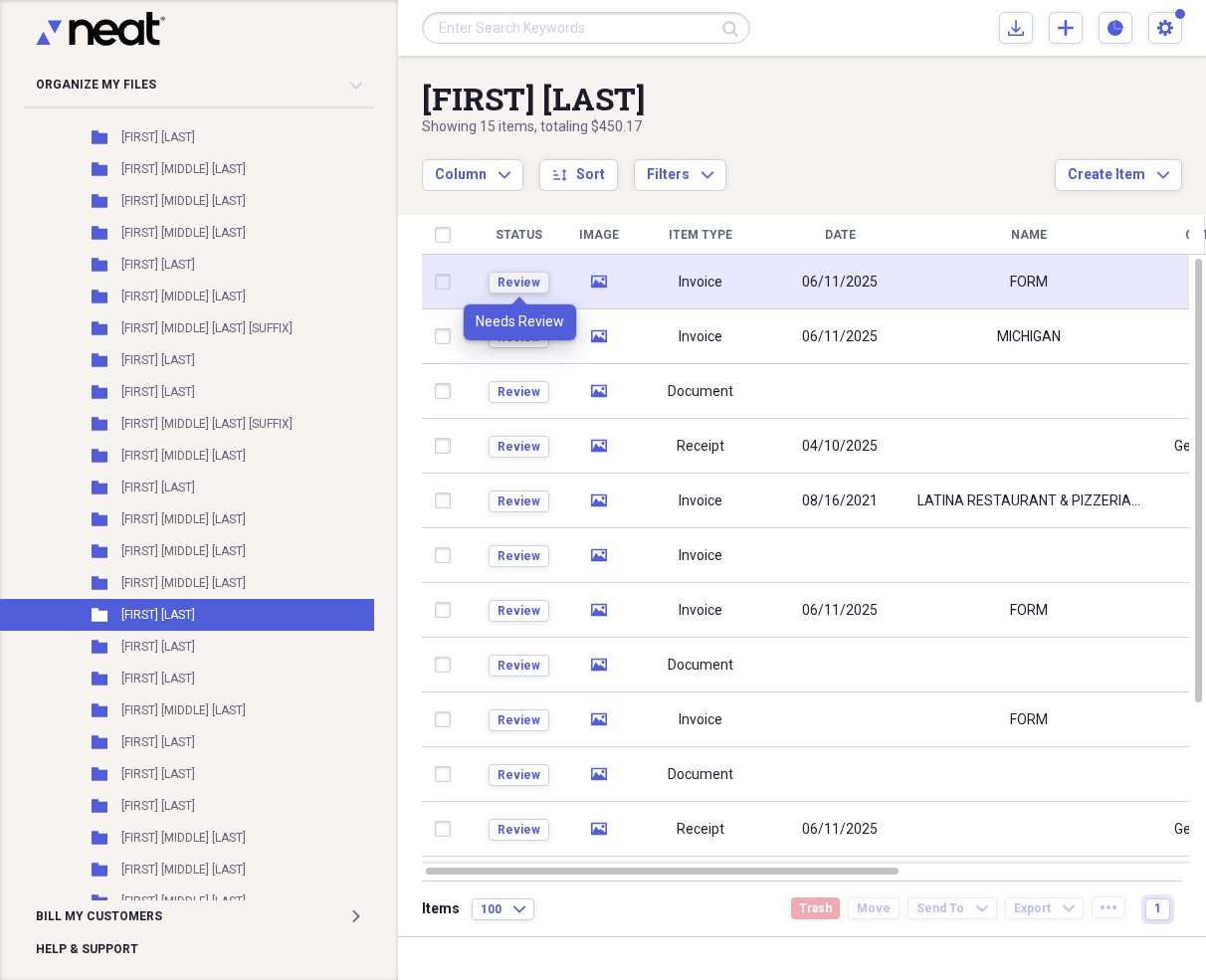 click on "Review" at bounding box center [518, 283] 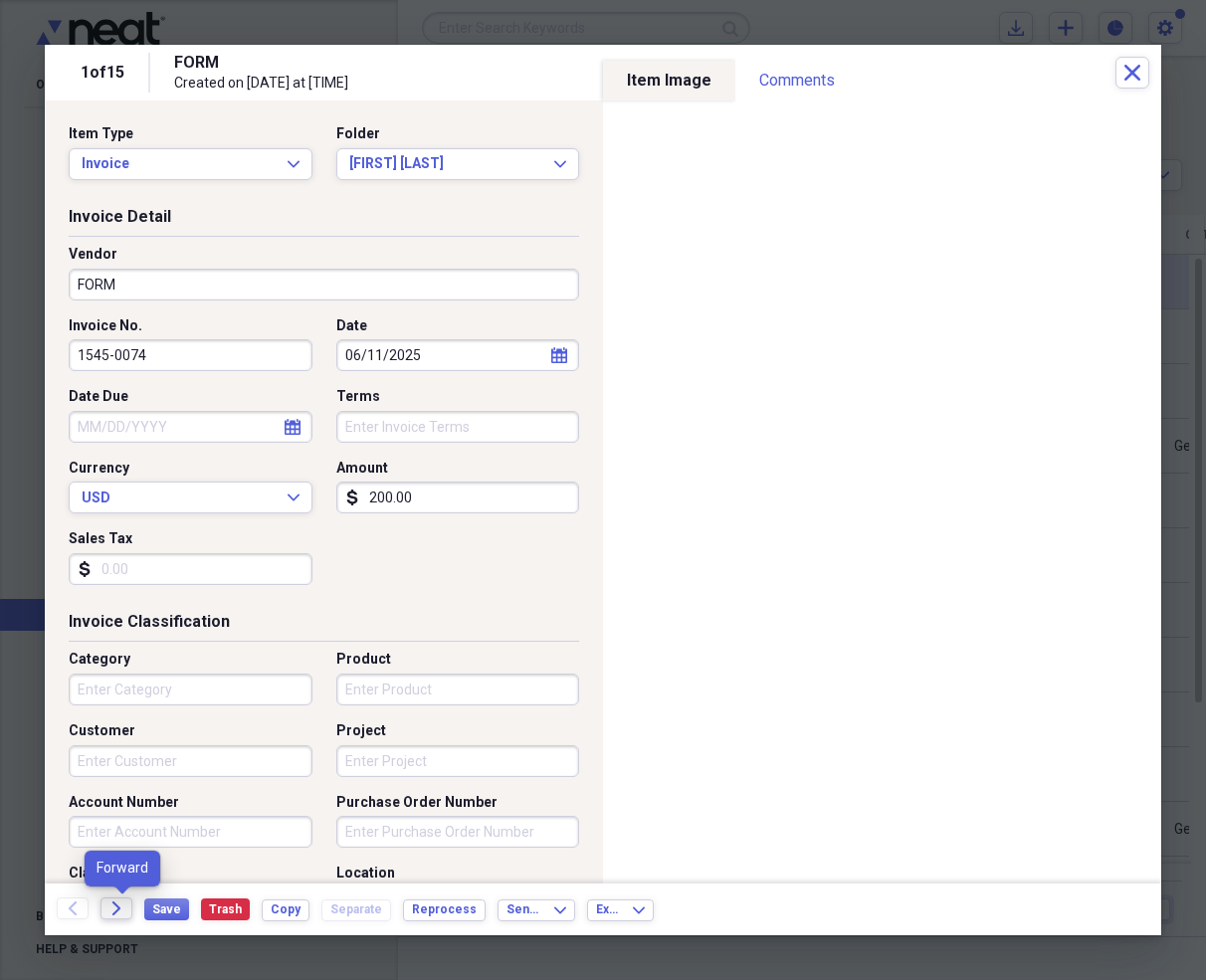 click on "Forward" at bounding box center (116, 908) 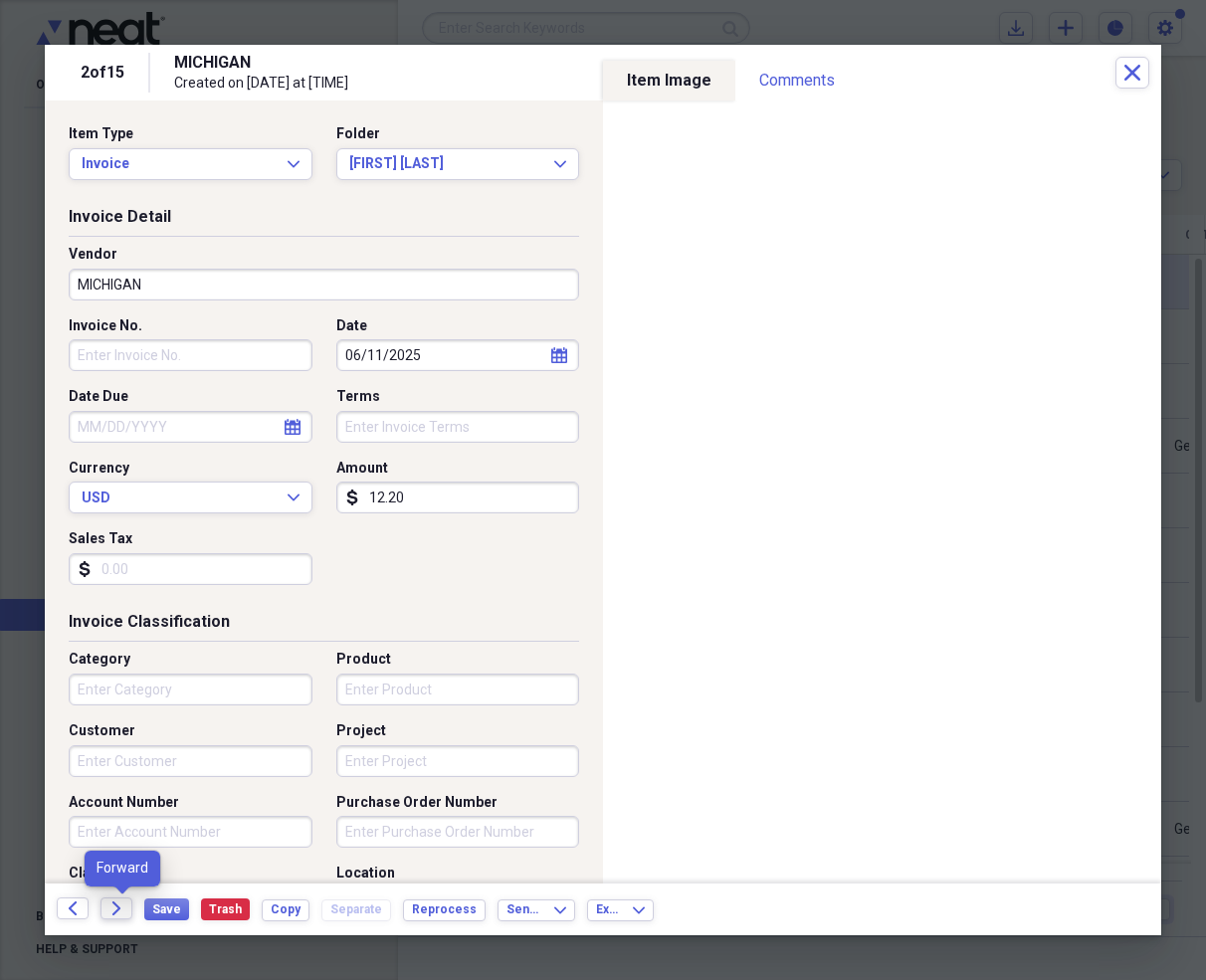 click on "Forward" at bounding box center (116, 908) 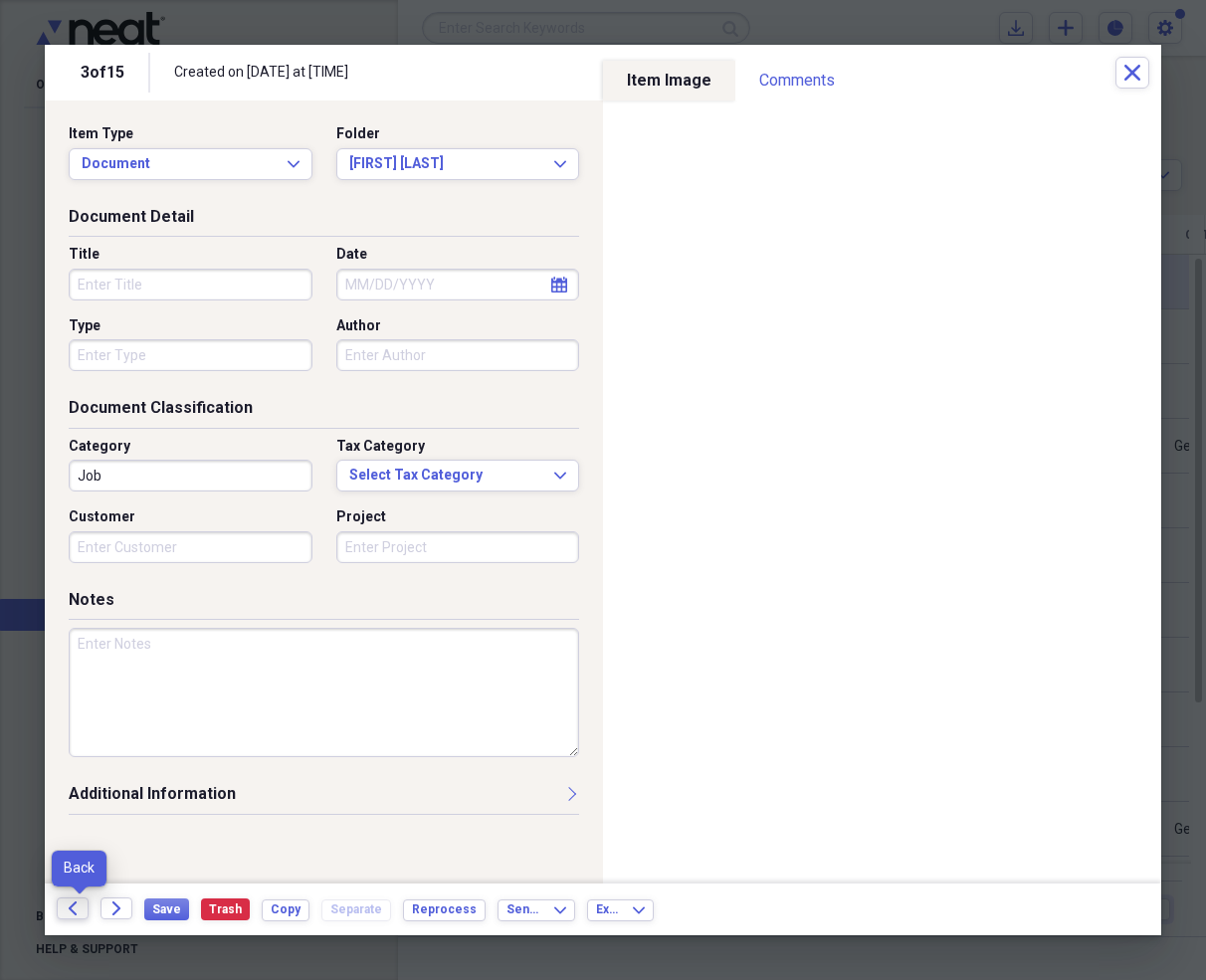 click on "Back" 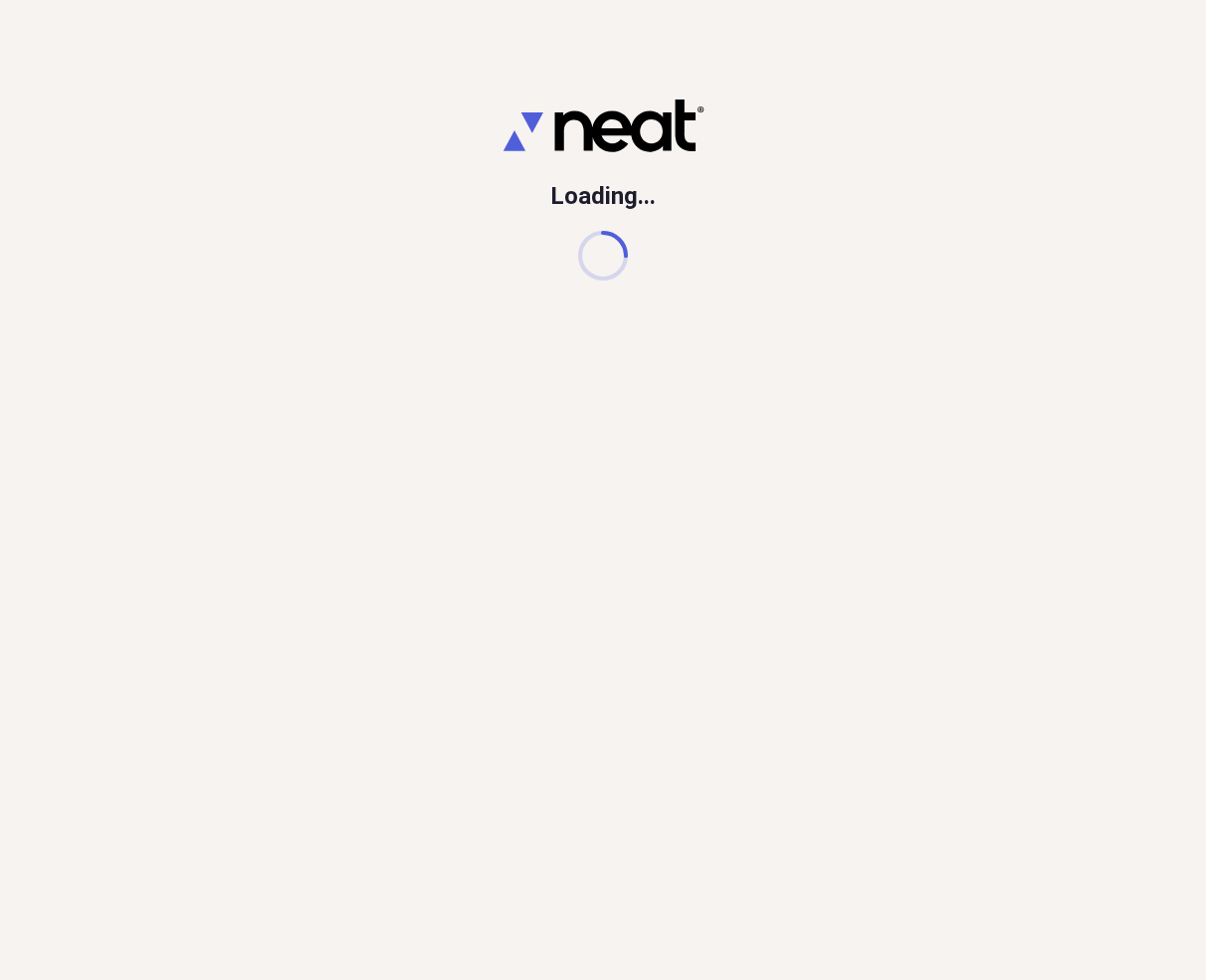 scroll, scrollTop: 0, scrollLeft: 0, axis: both 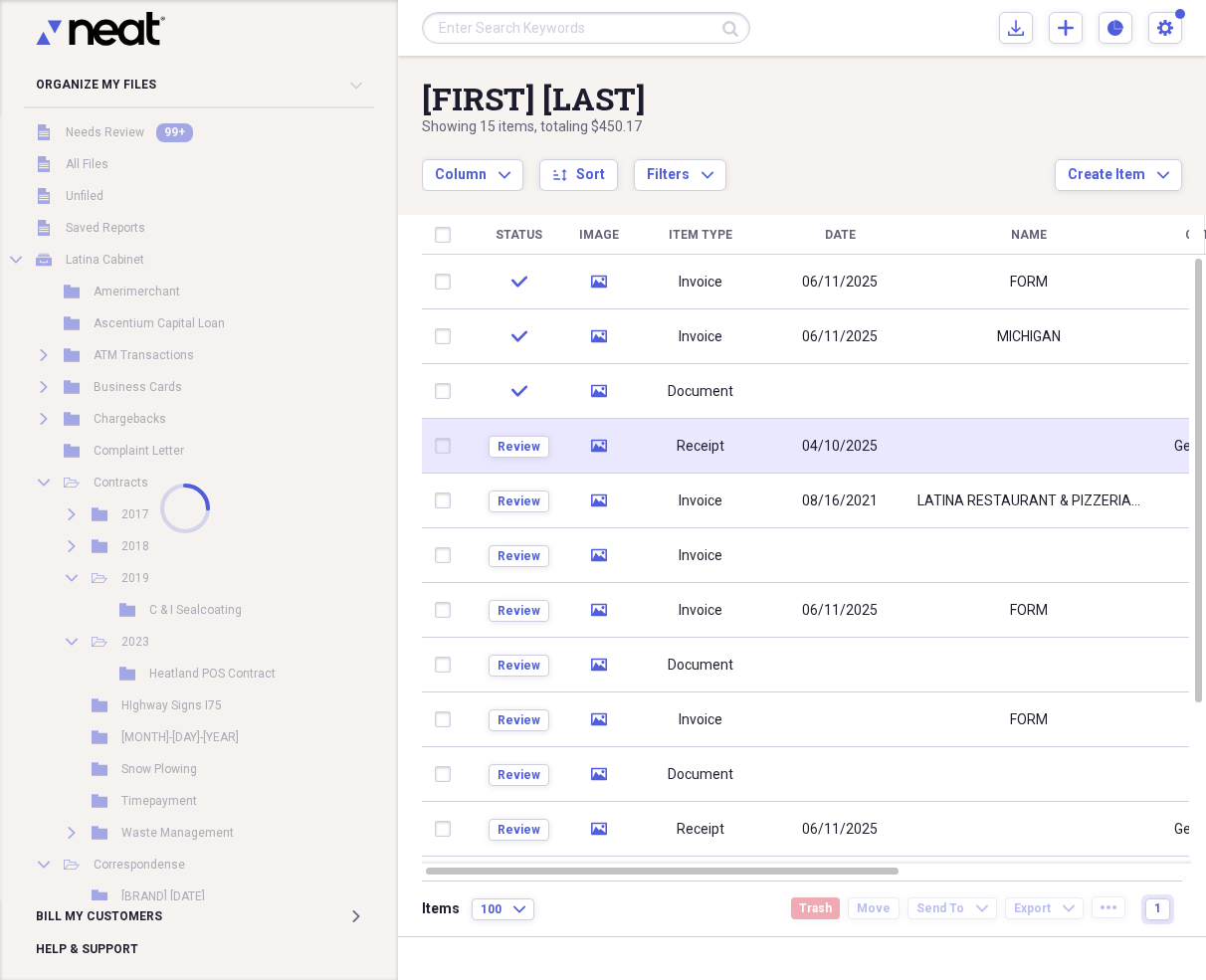 click on "Review" at bounding box center (518, 446) 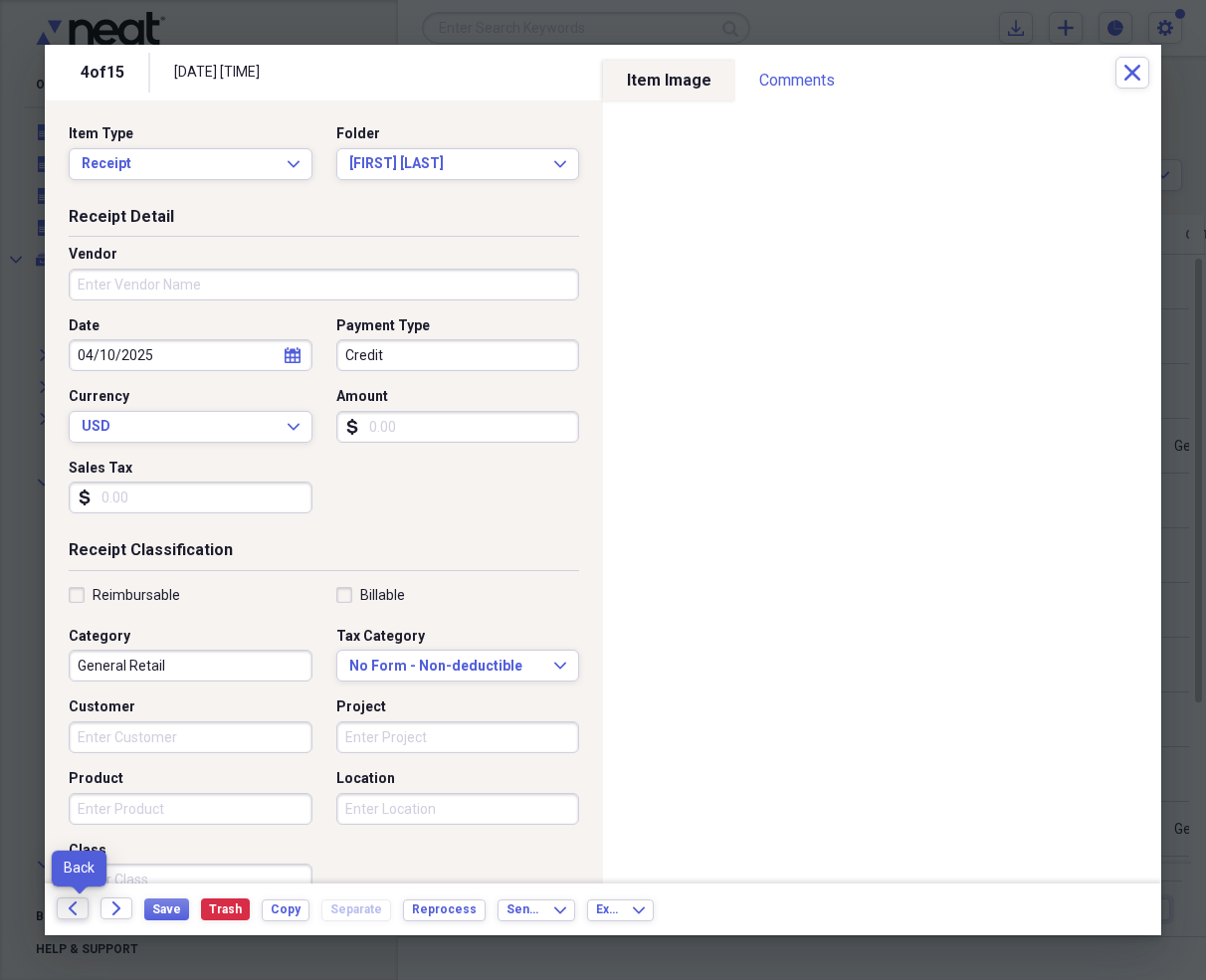 click on "Back" 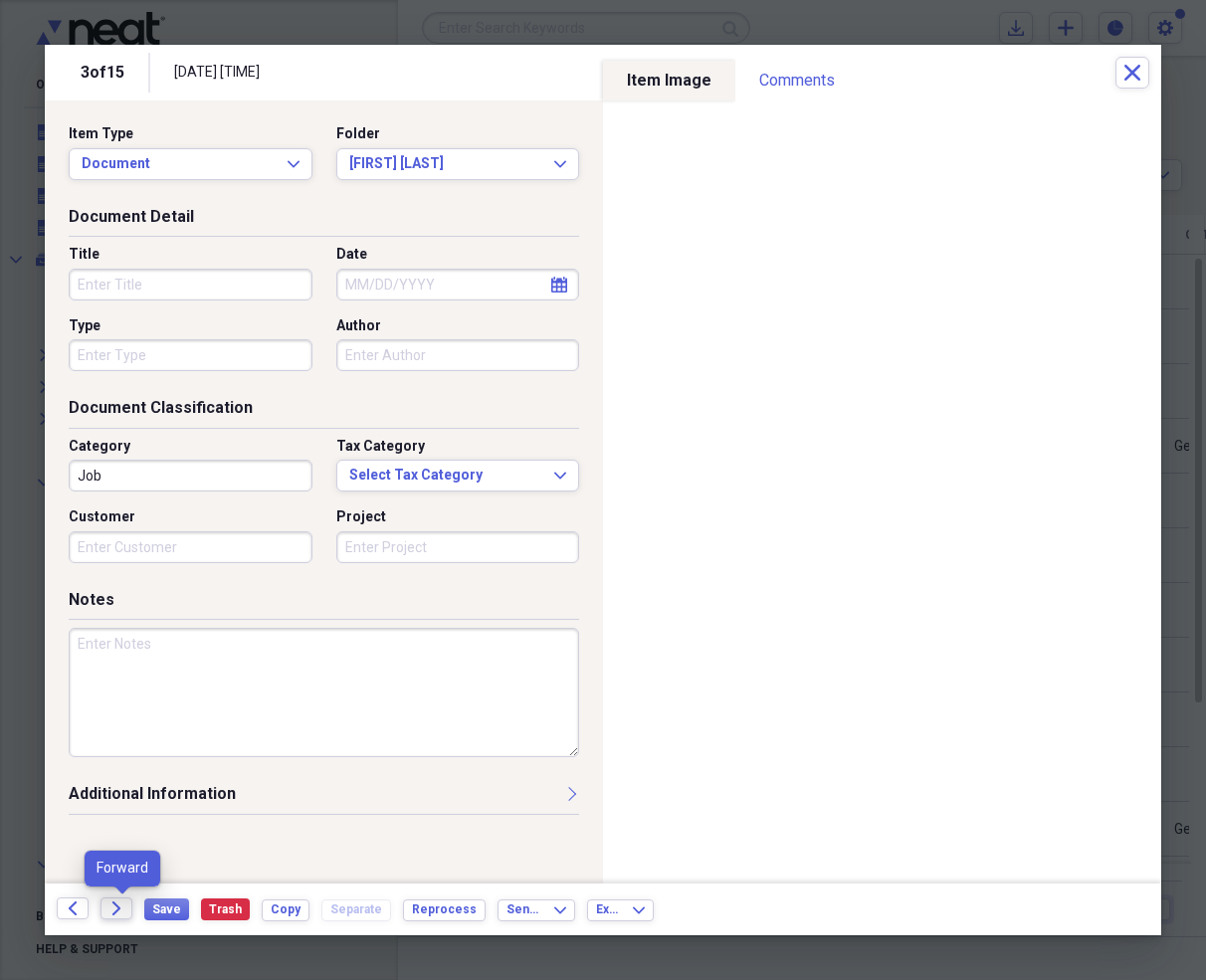 click on "Forward" at bounding box center [116, 908] 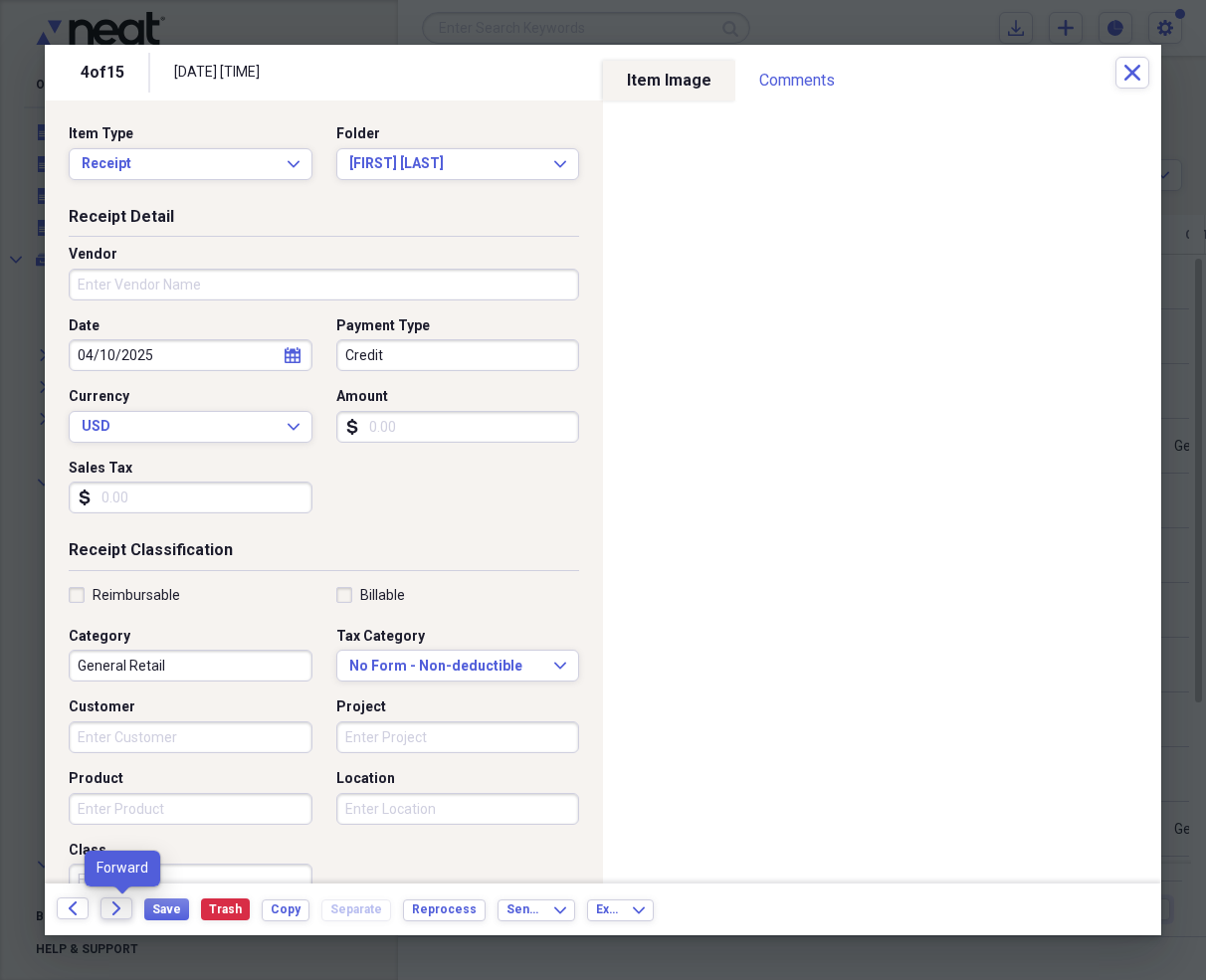 click on "Forward" at bounding box center [116, 908] 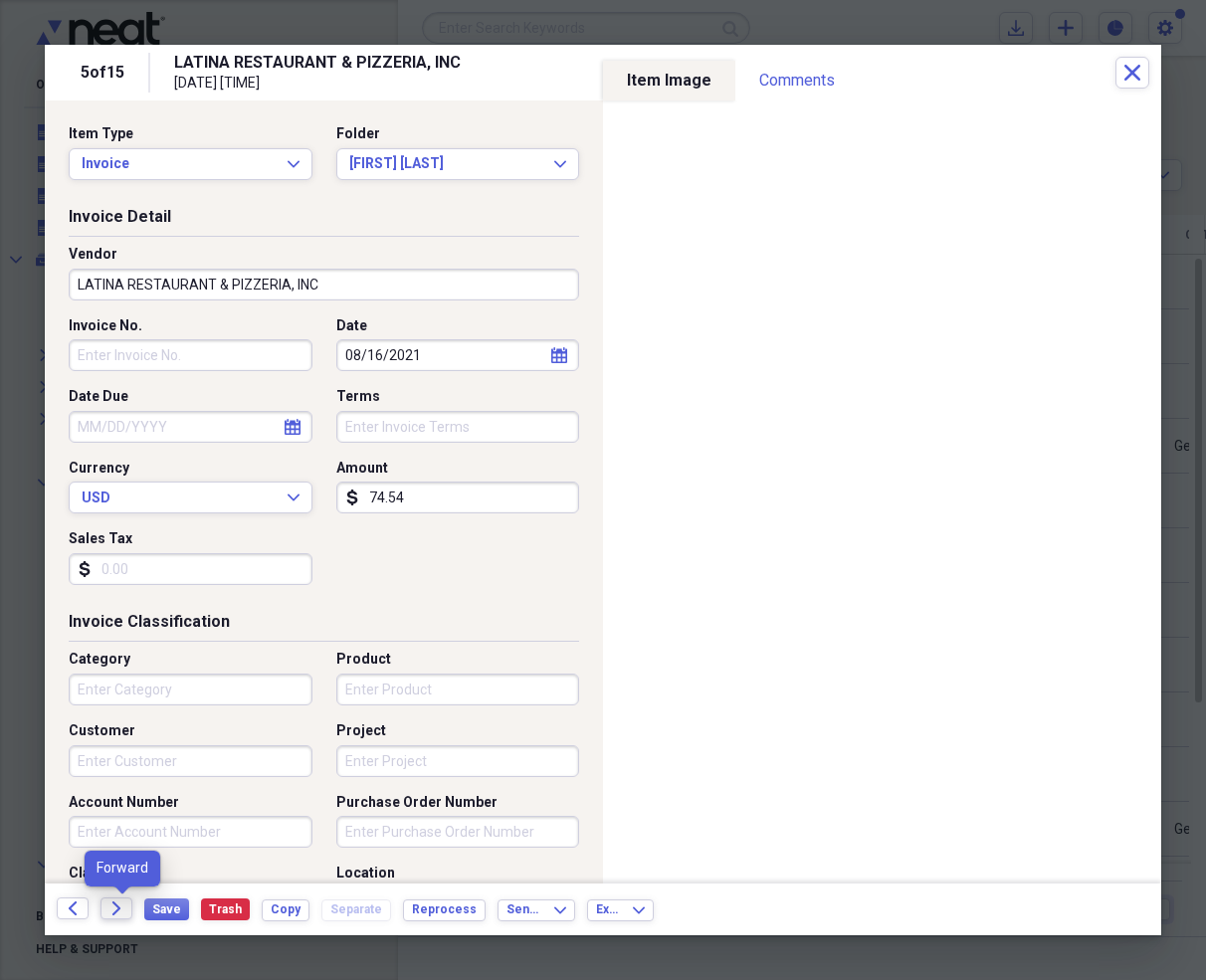 click on "Forward" 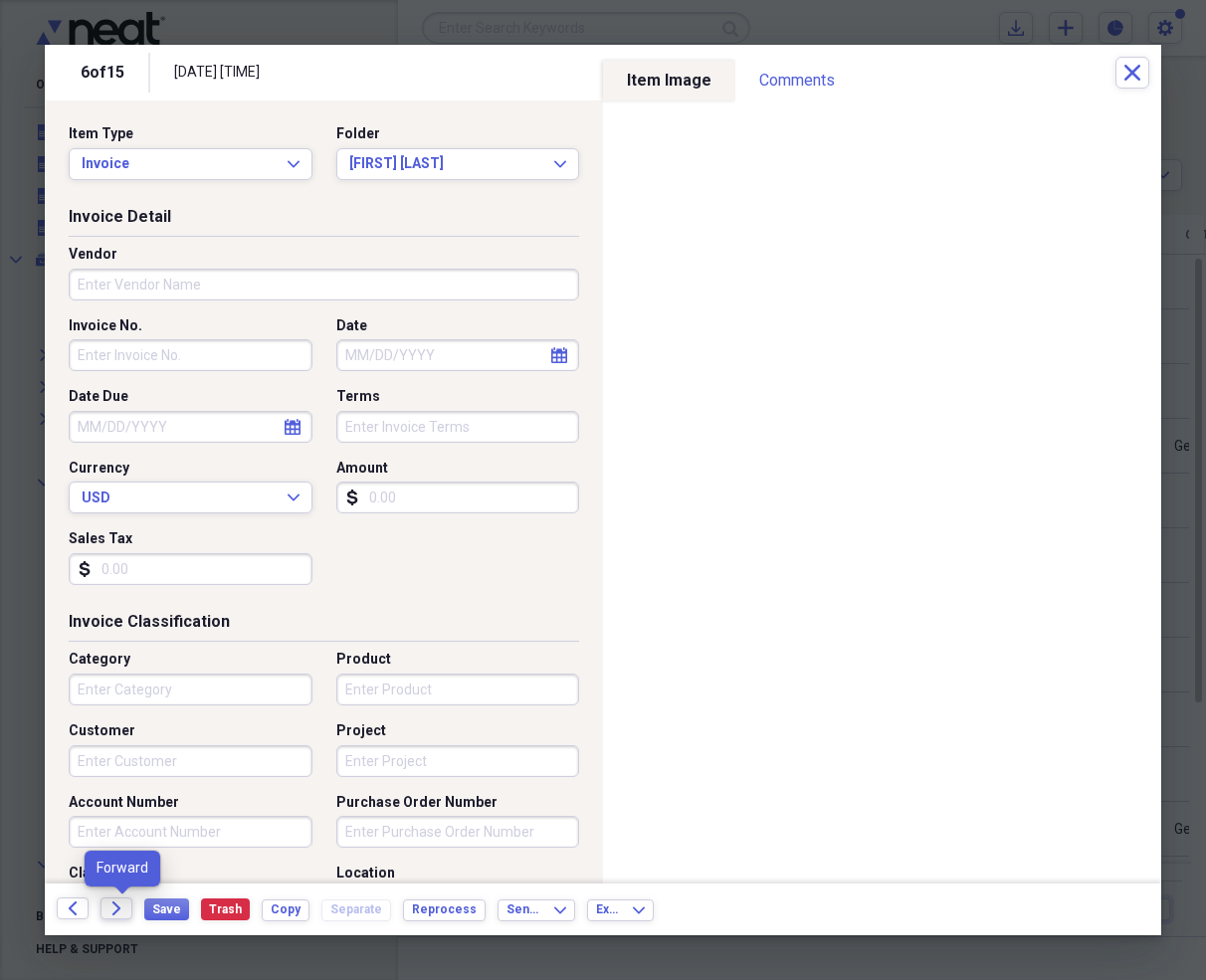 click on "Forward" 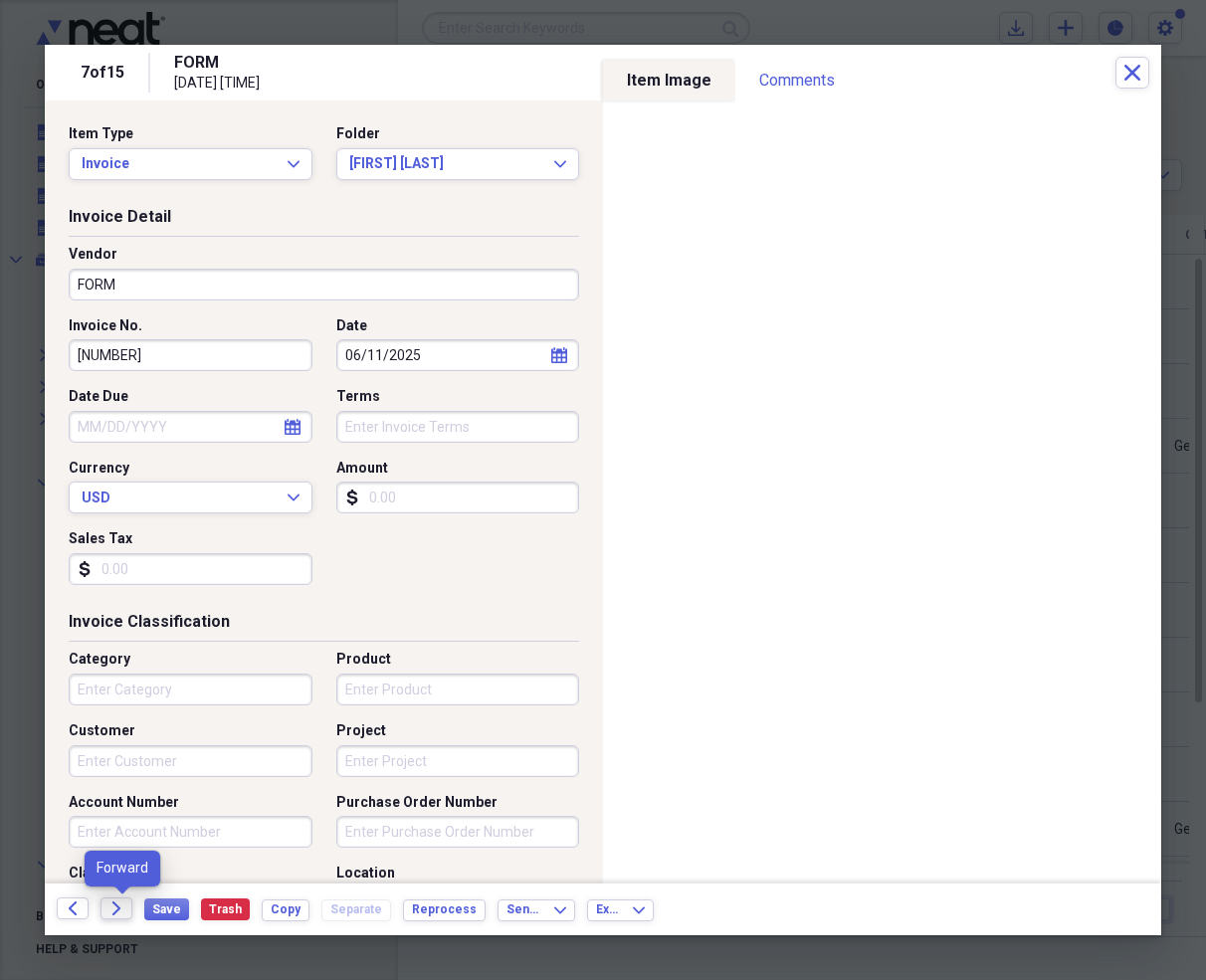 click on "Forward" 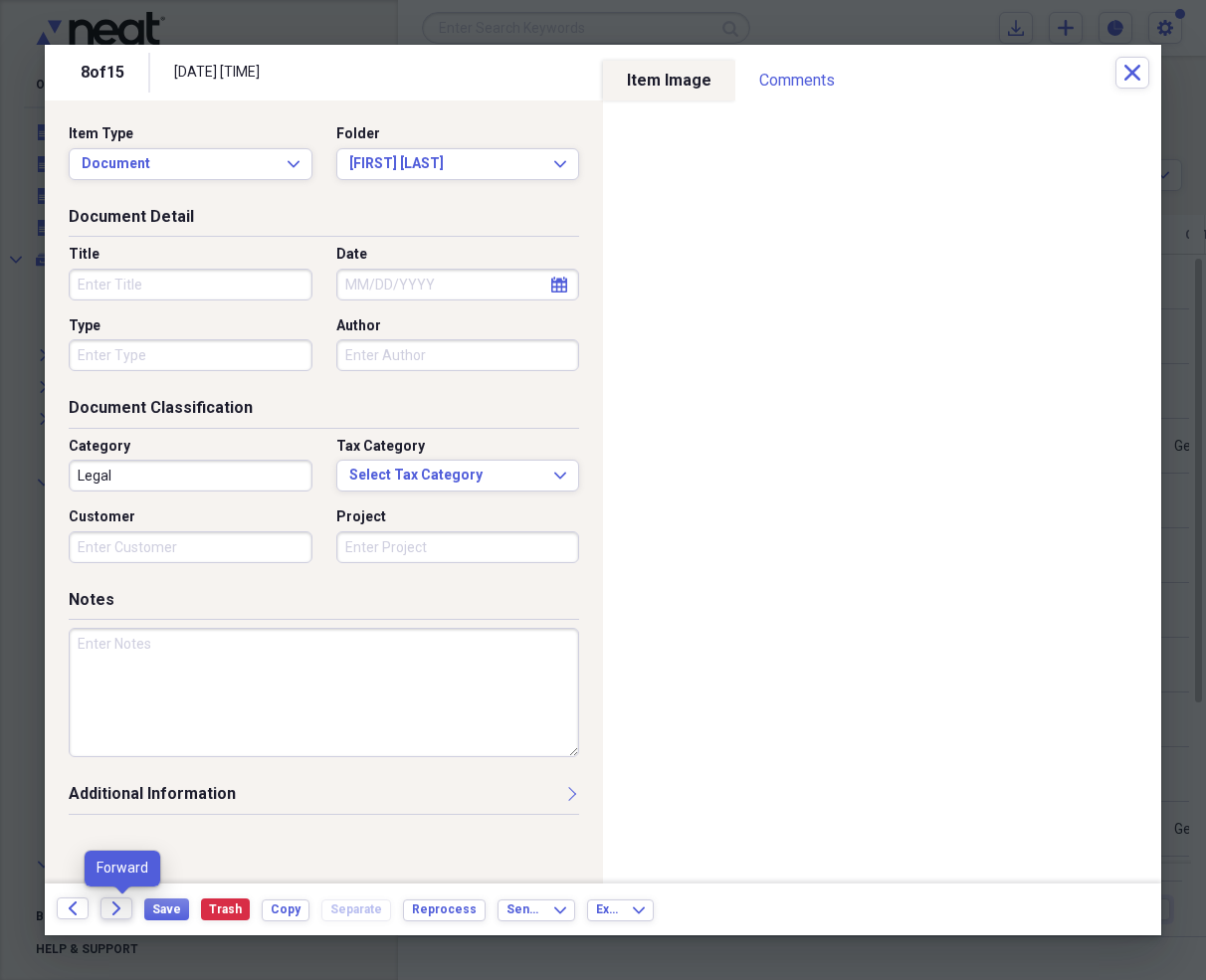 click on "Forward" 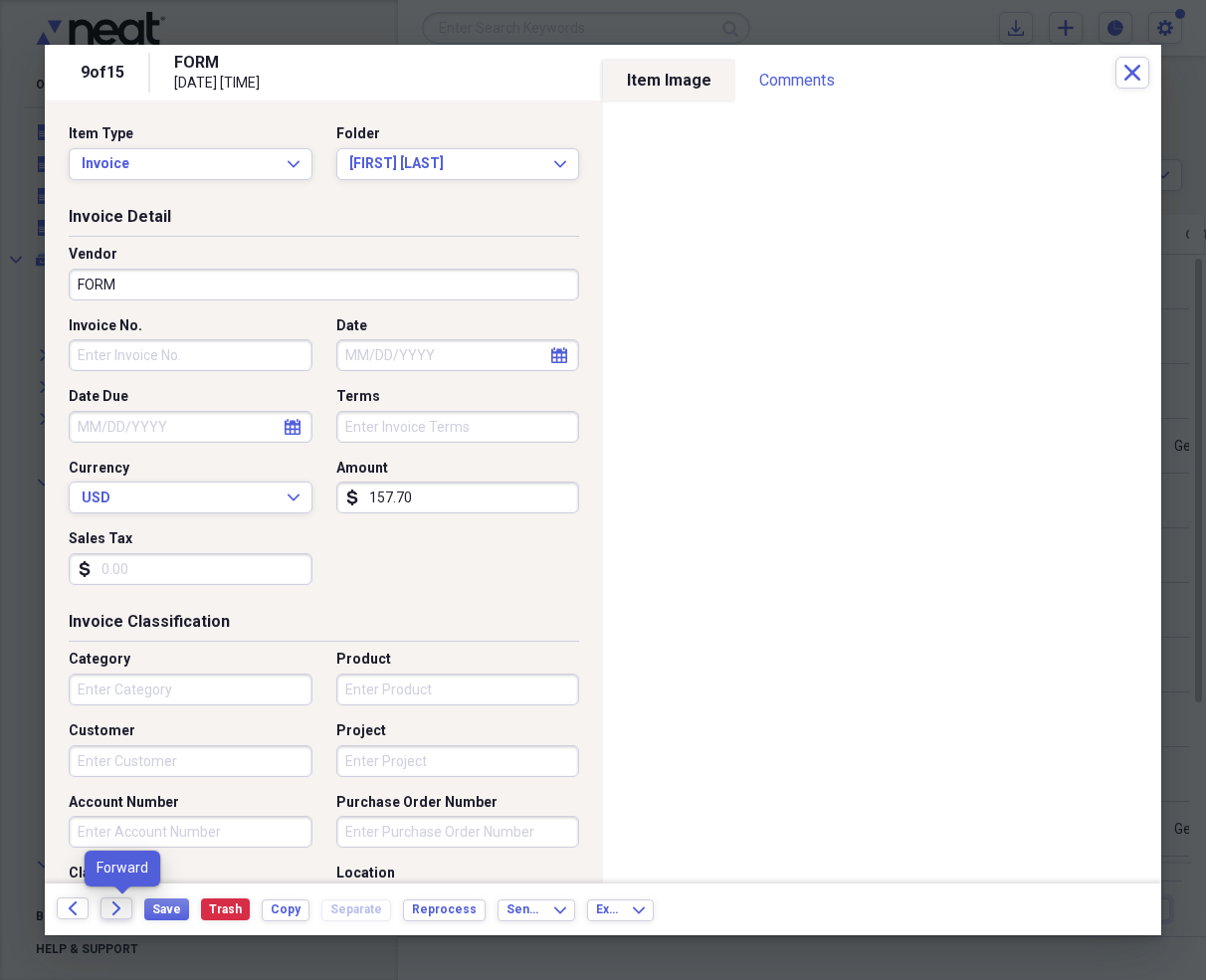click on "Forward" 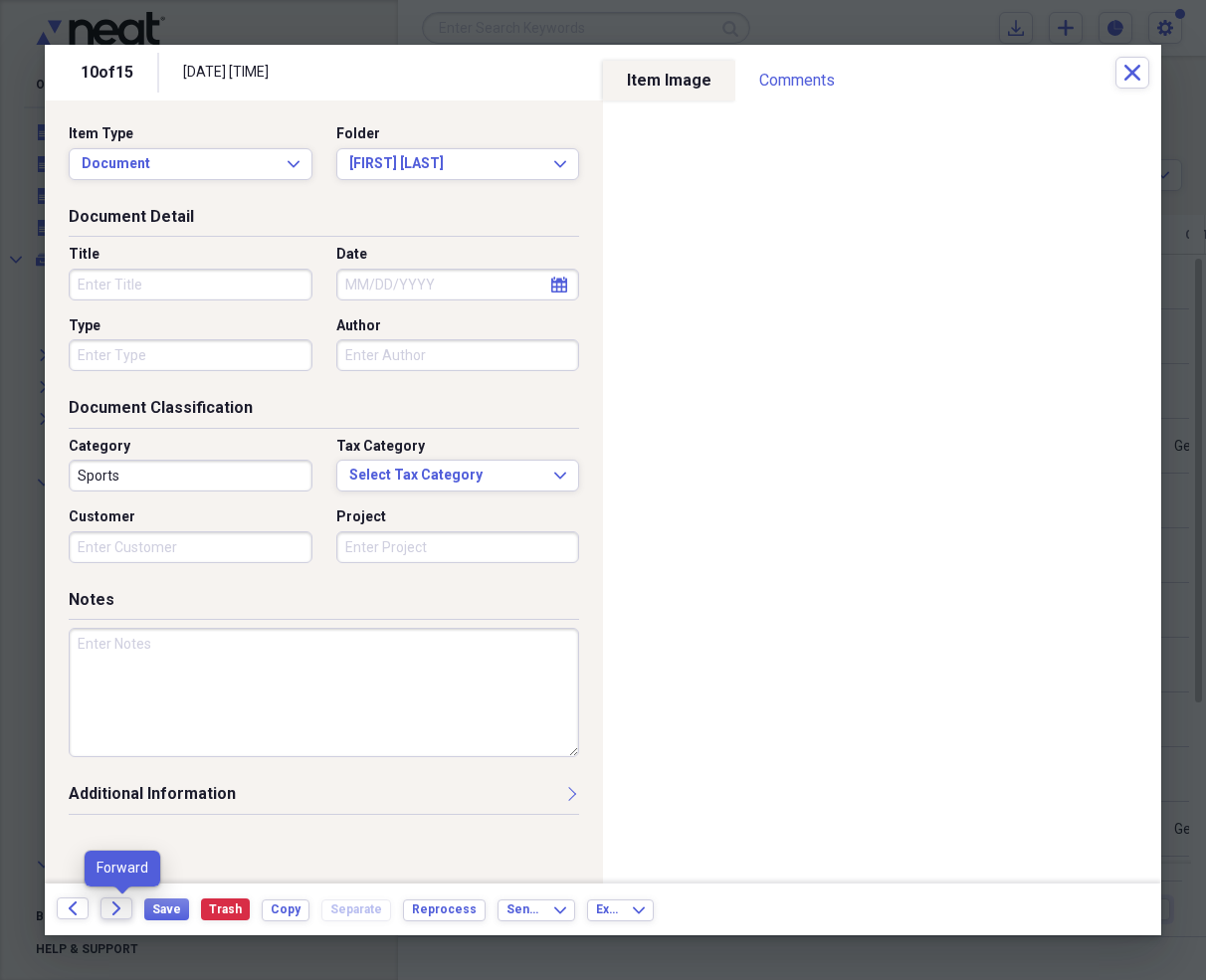 click on "Forward" 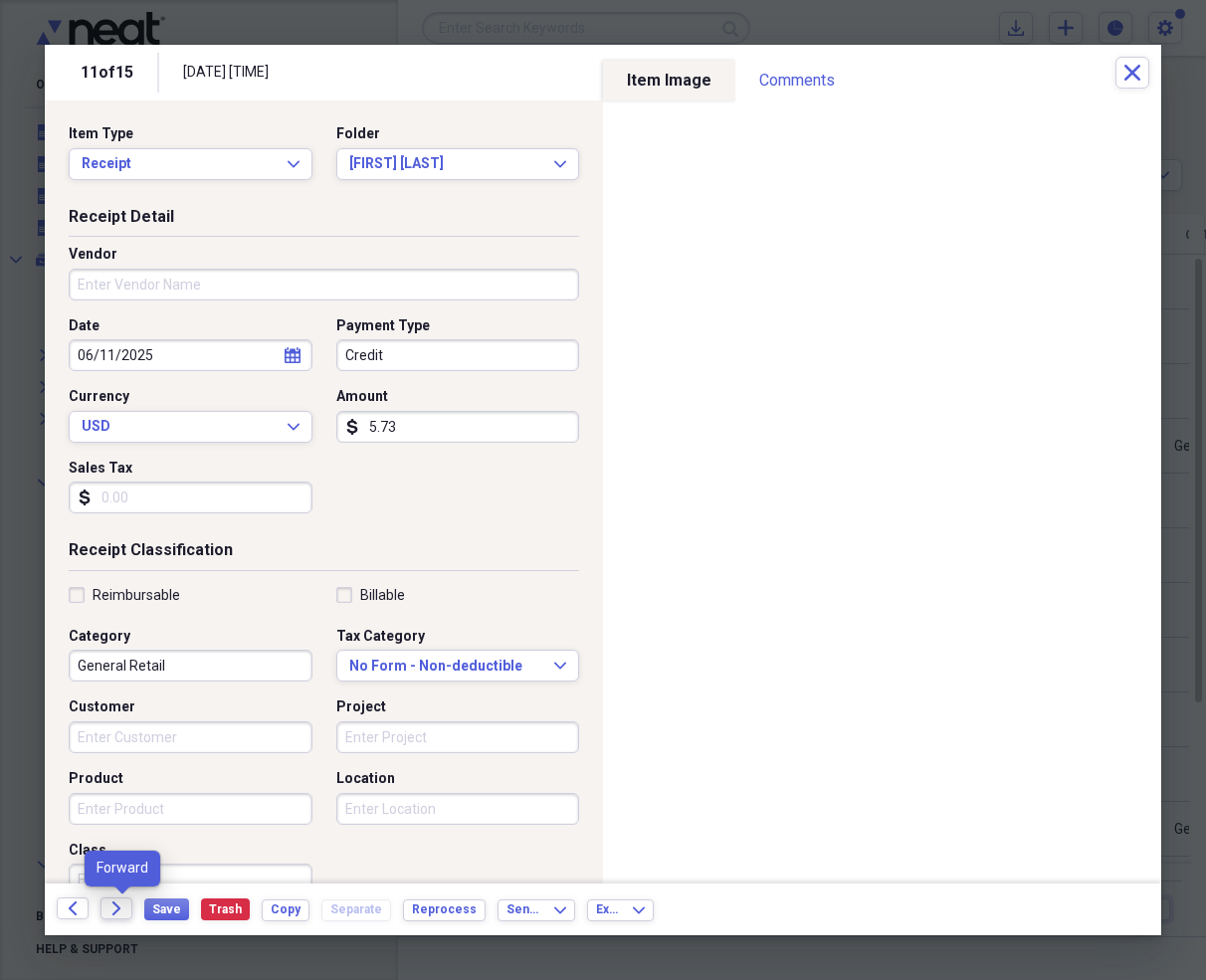 click on "Forward" 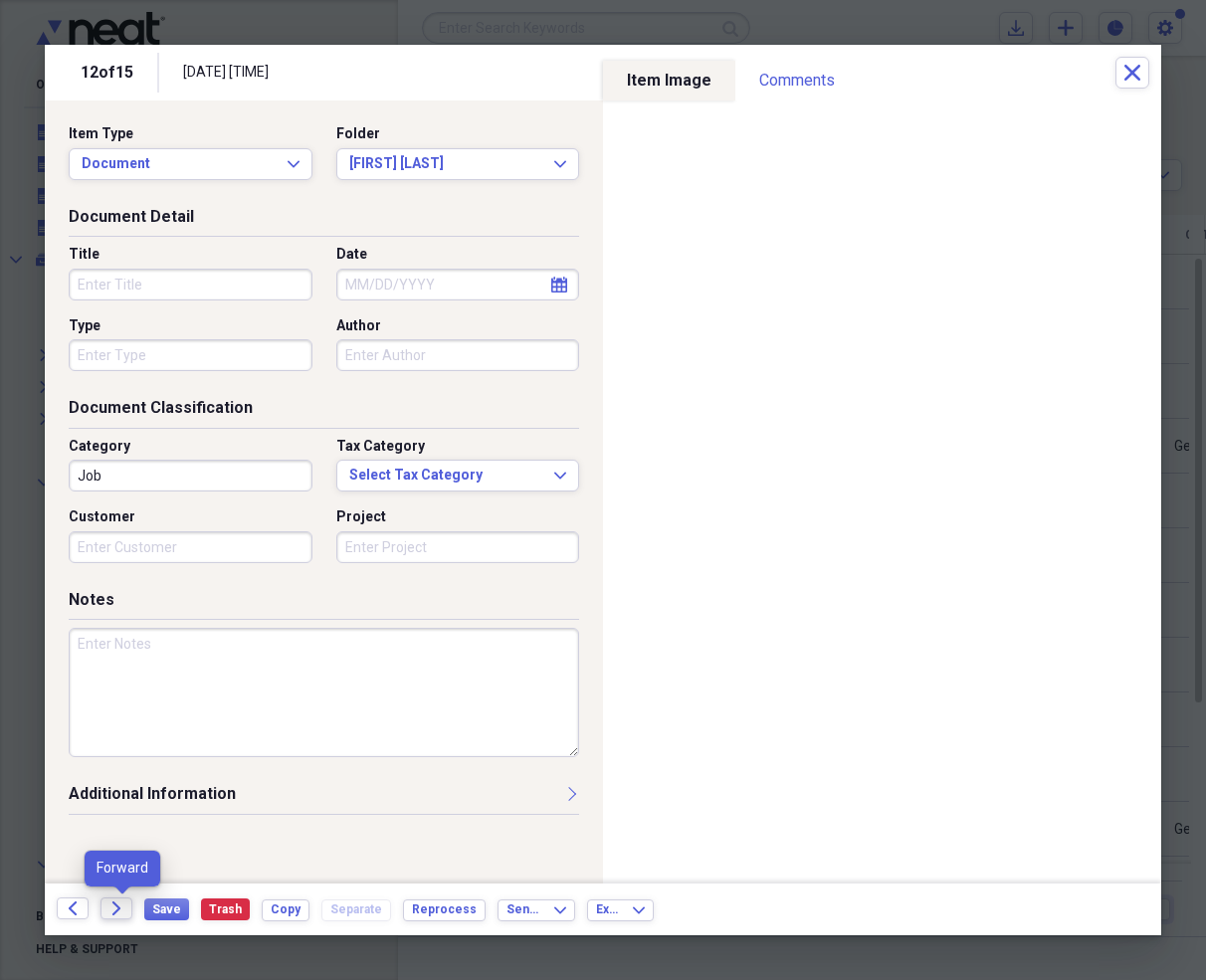 click on "Forward" 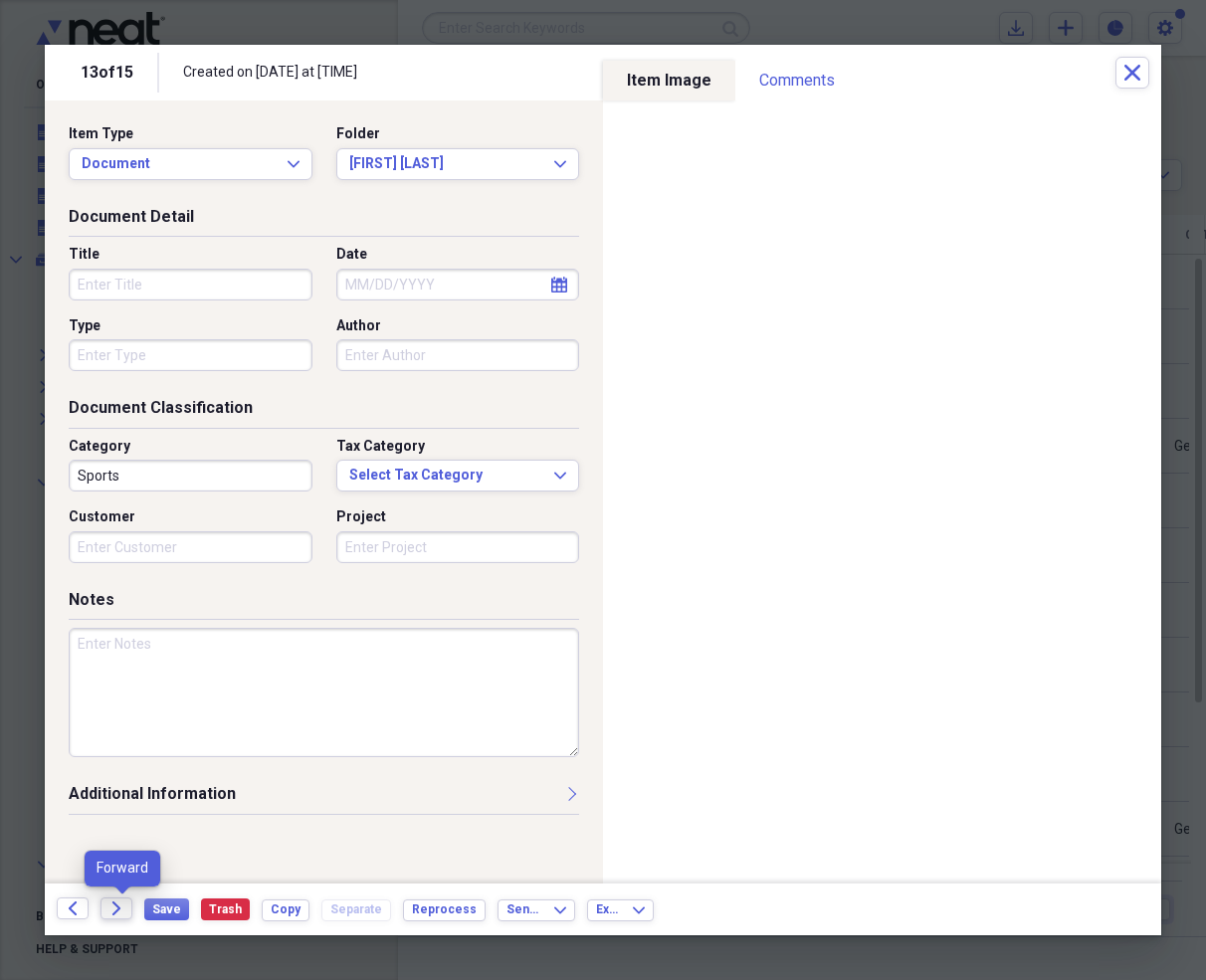 click on "Forward" 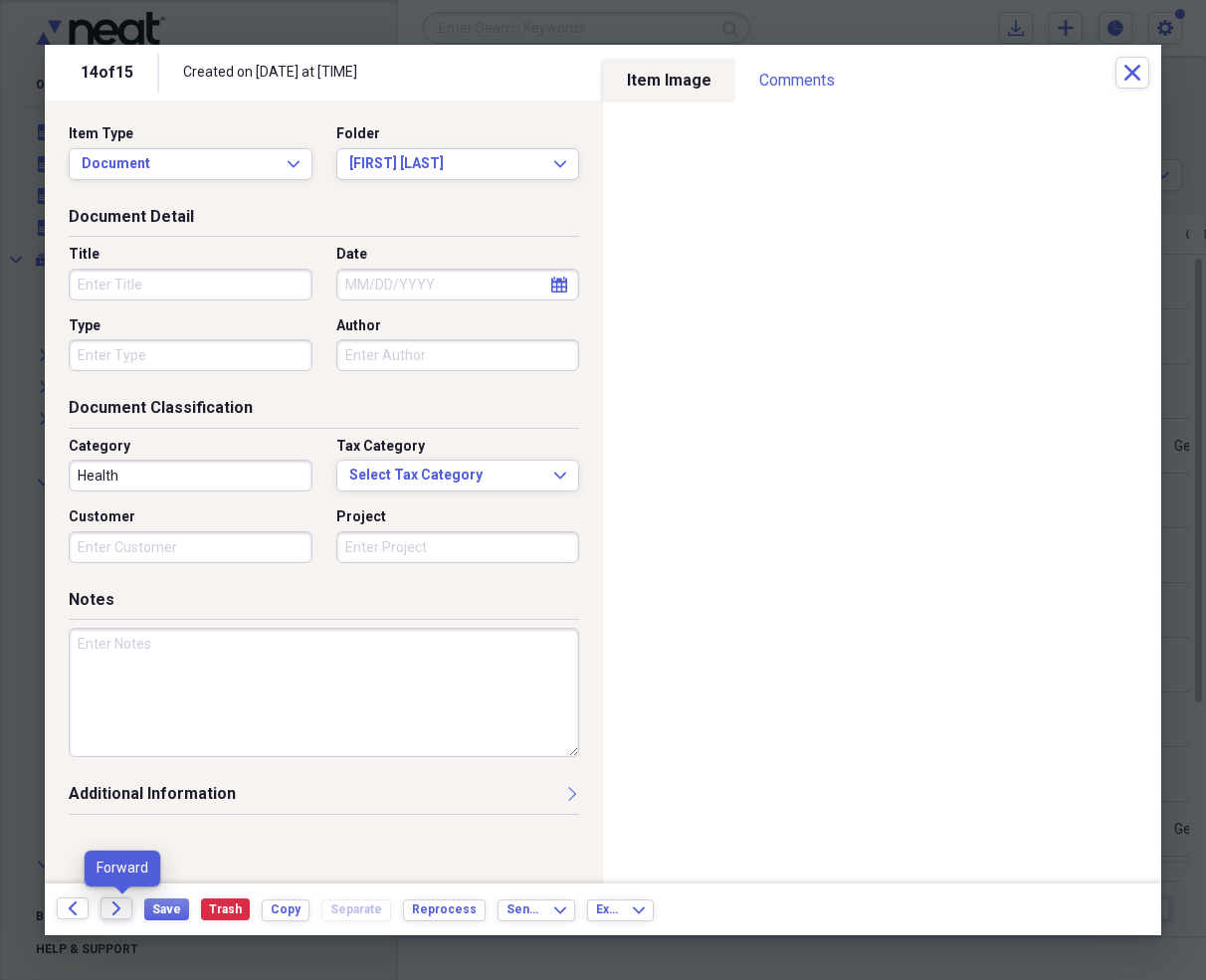 click on "Forward" 